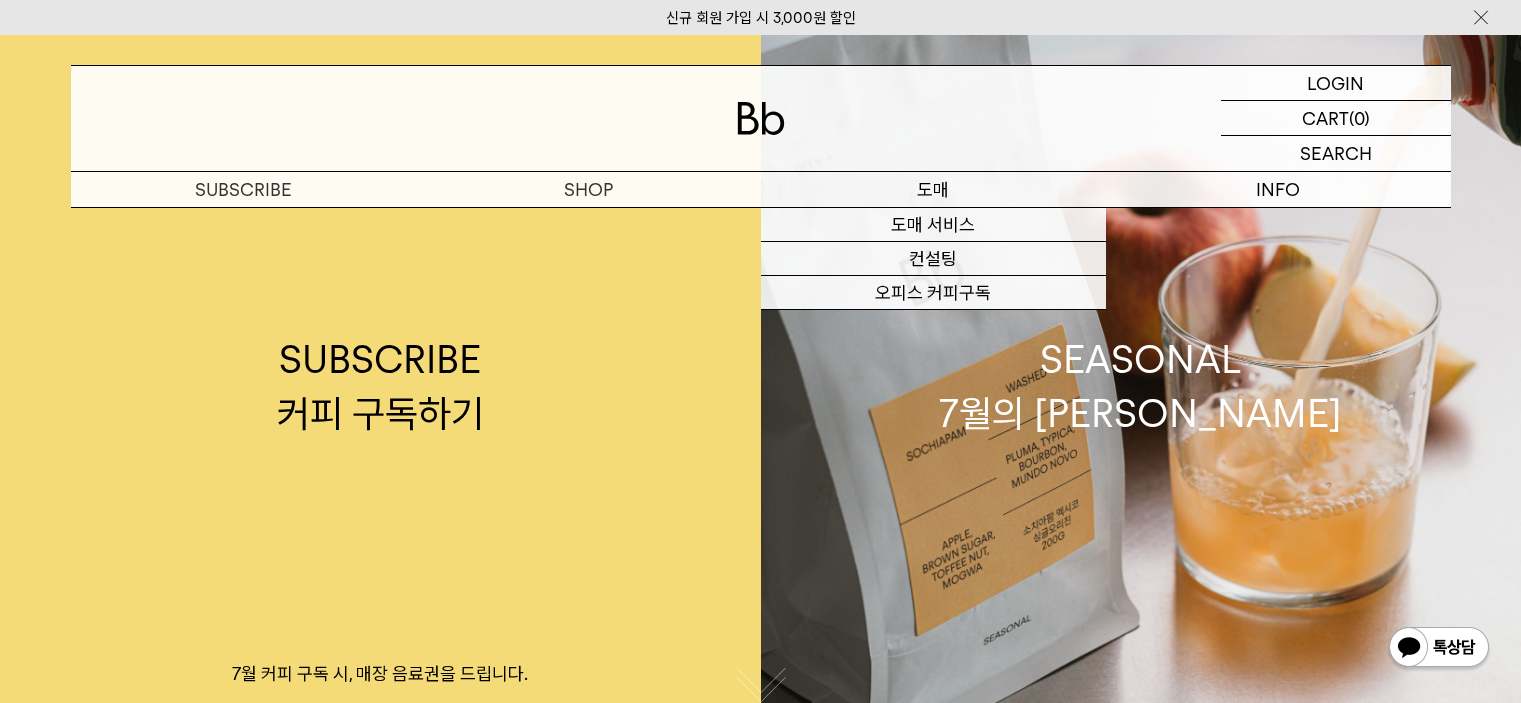 scroll, scrollTop: 0, scrollLeft: 0, axis: both 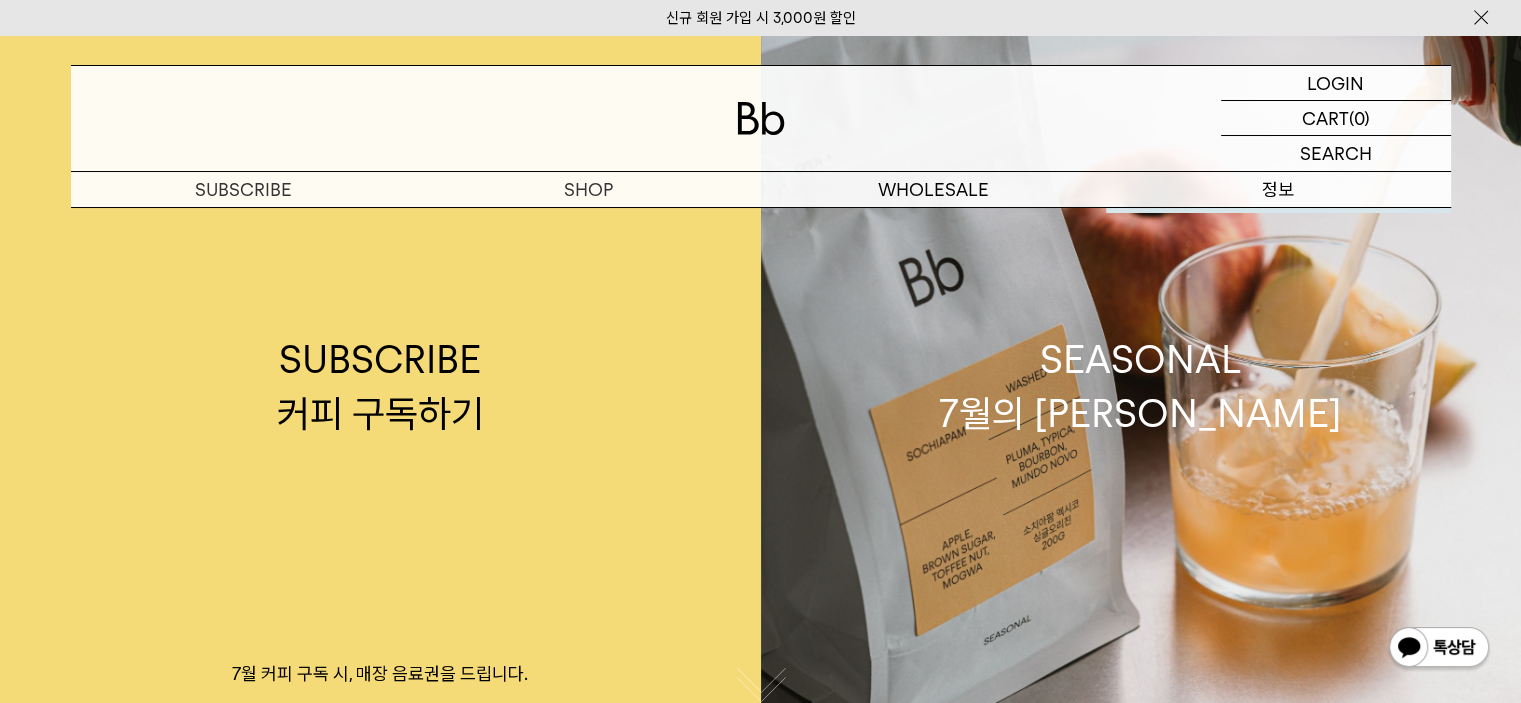 click on "SEASONAL  7월의 제철커피" at bounding box center (1141, 386) 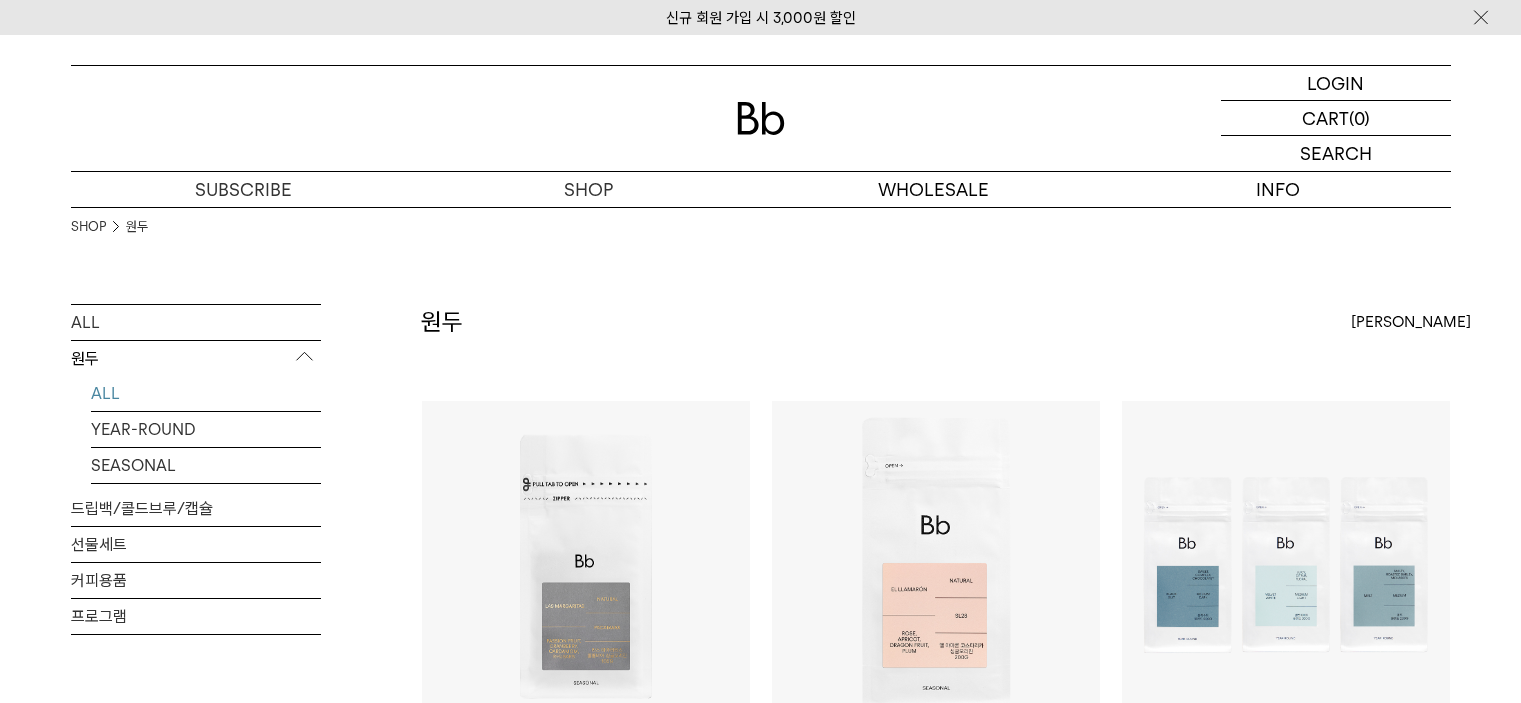 scroll, scrollTop: 0, scrollLeft: 0, axis: both 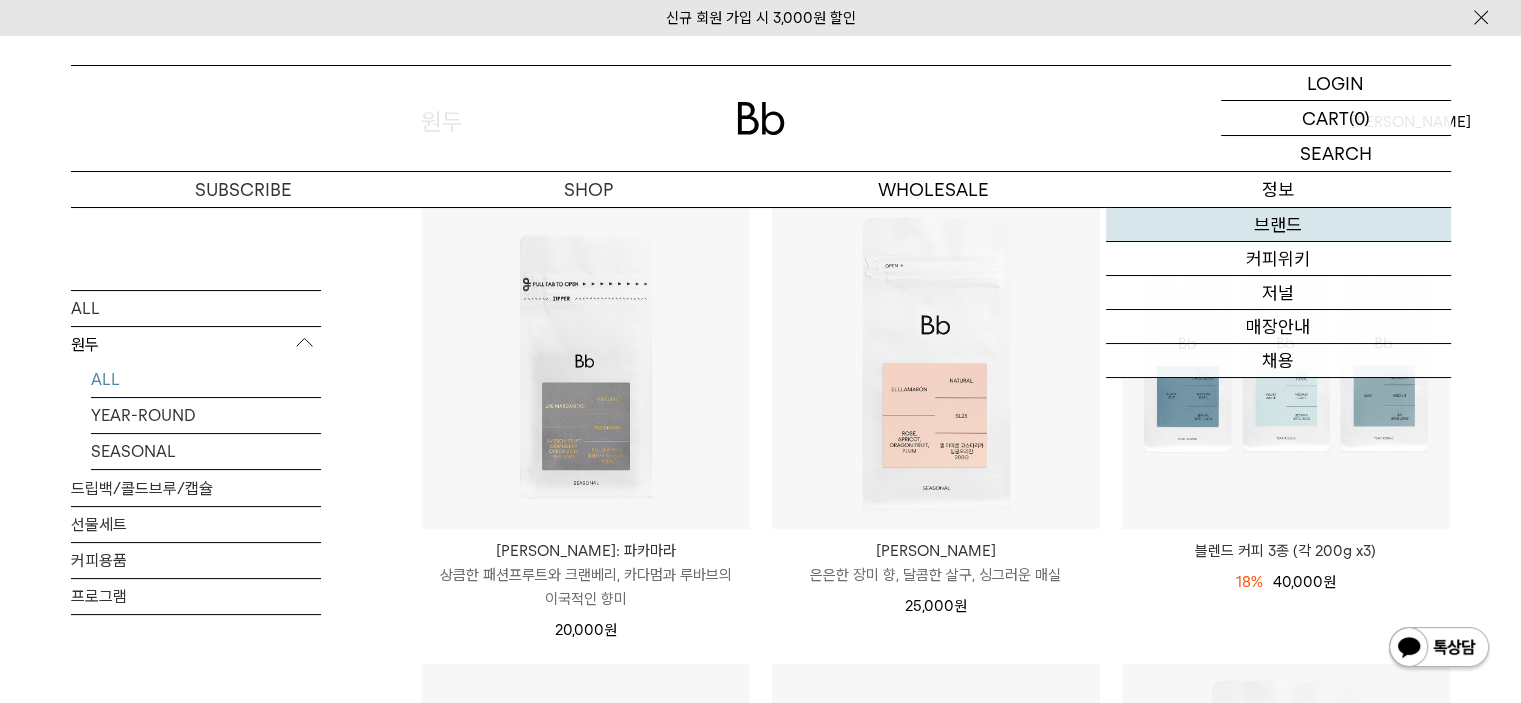 click on "브랜드" at bounding box center (1278, 225) 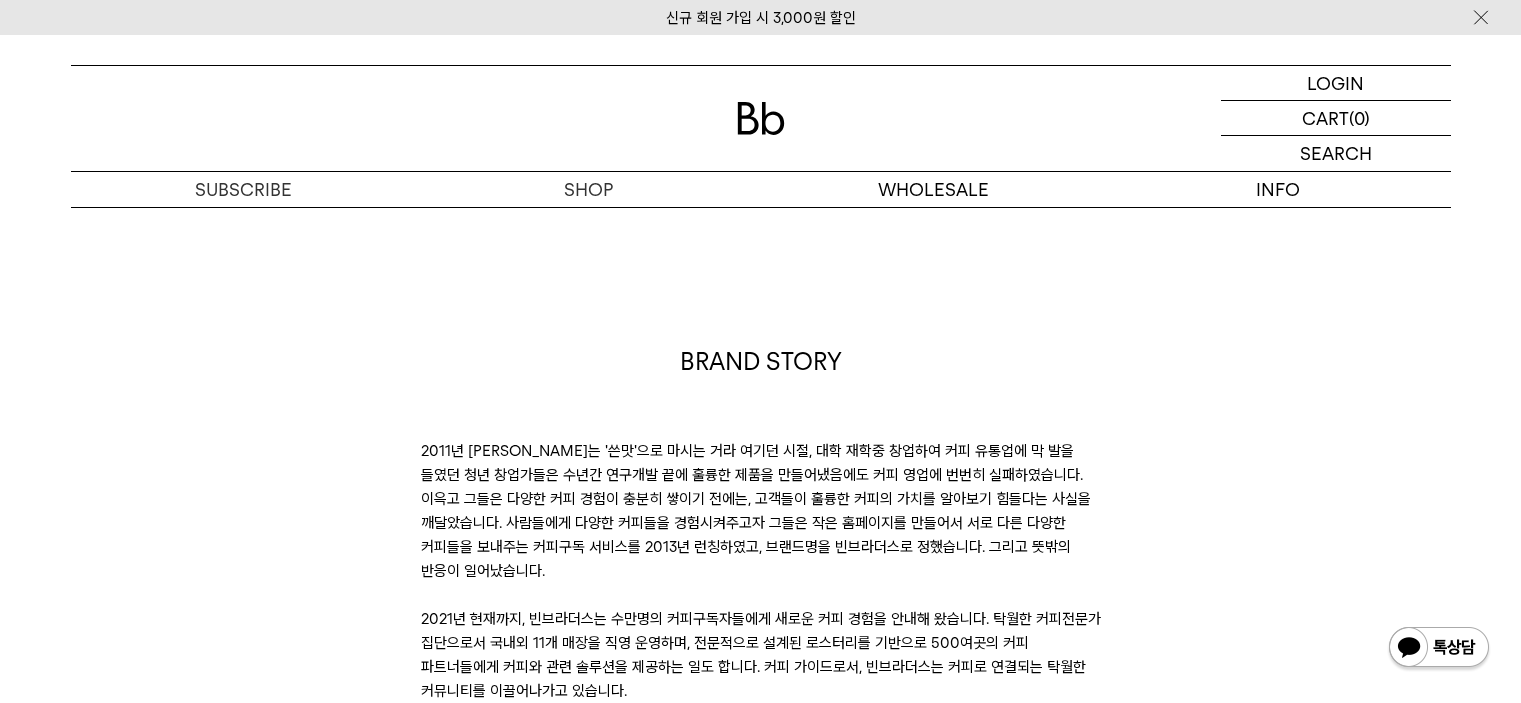 scroll, scrollTop: 0, scrollLeft: 0, axis: both 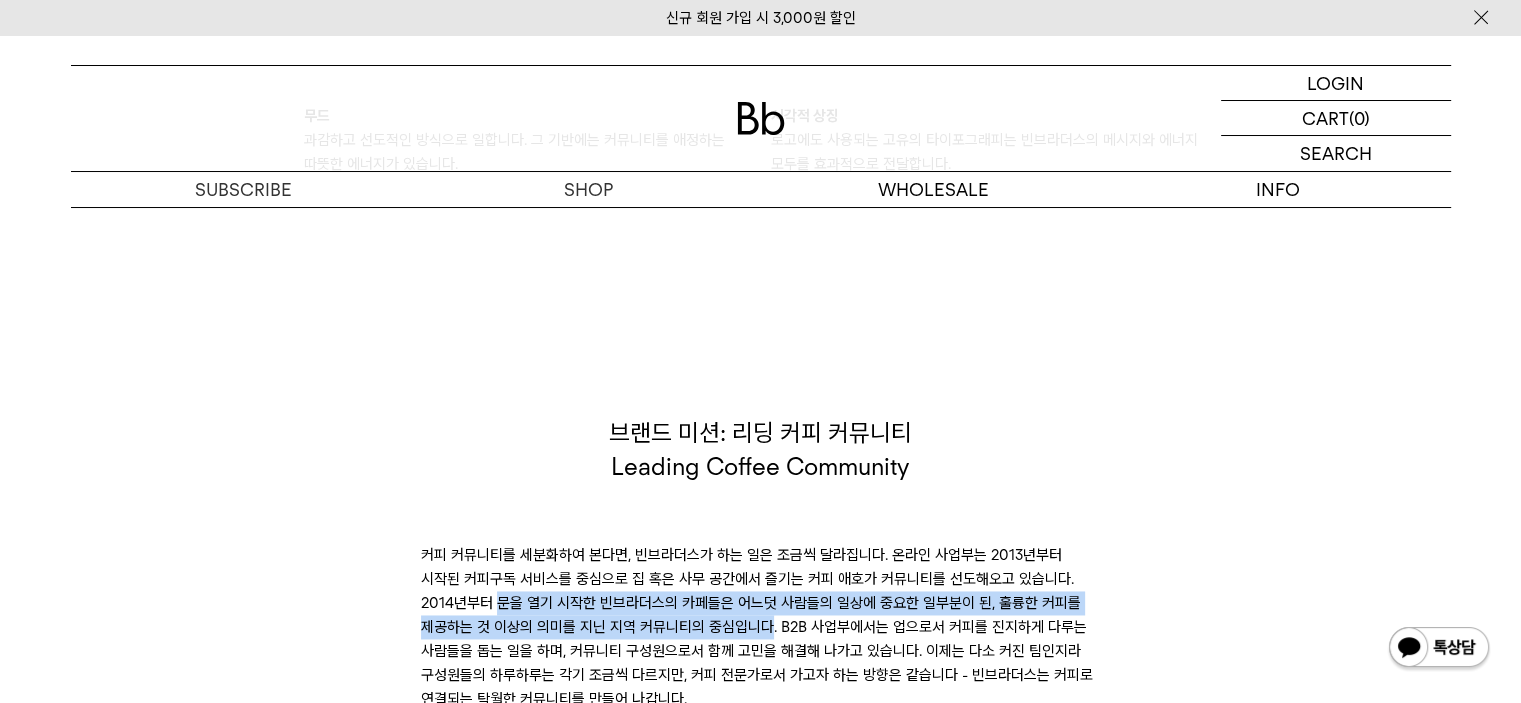 drag, startPoint x: 1004, startPoint y: 563, endPoint x: 1047, endPoint y: 563, distance: 43 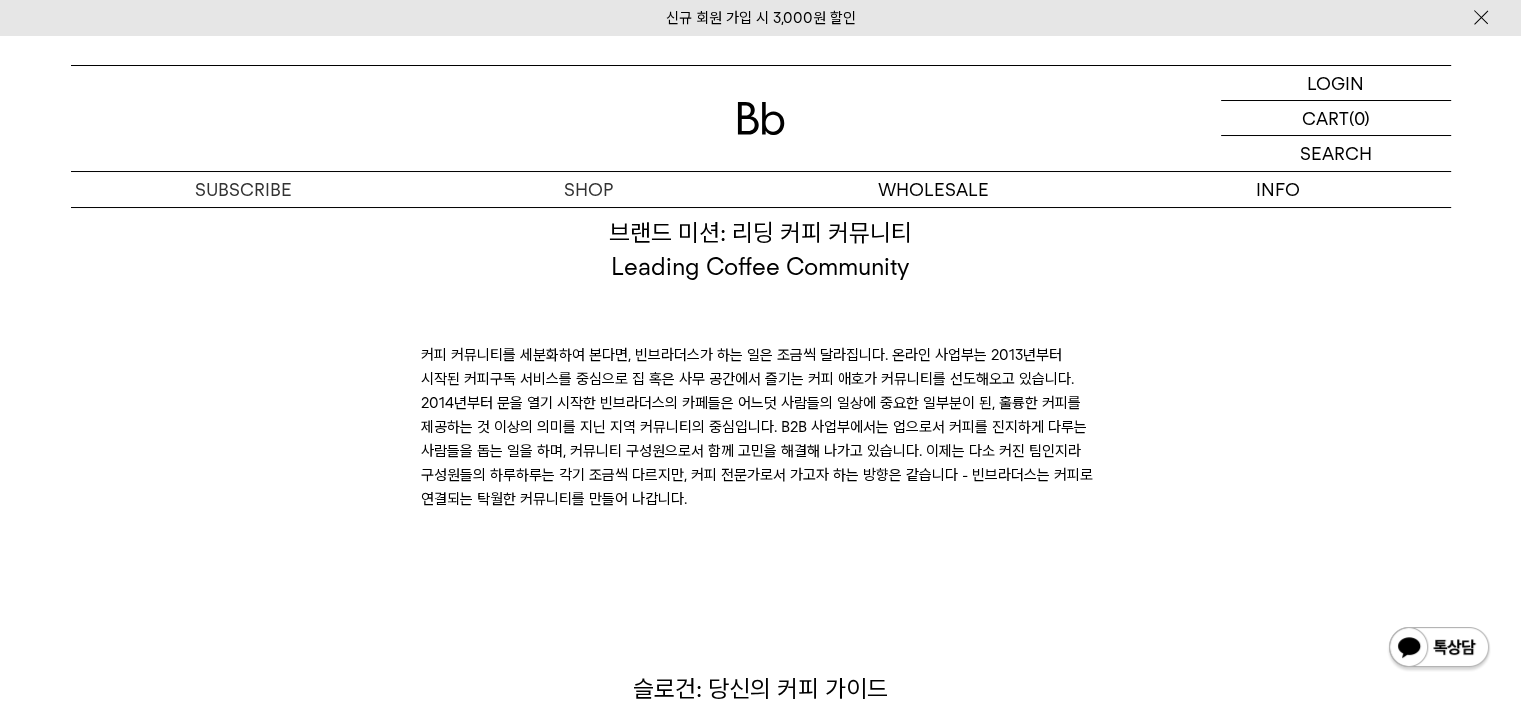 click at bounding box center (761, 427) 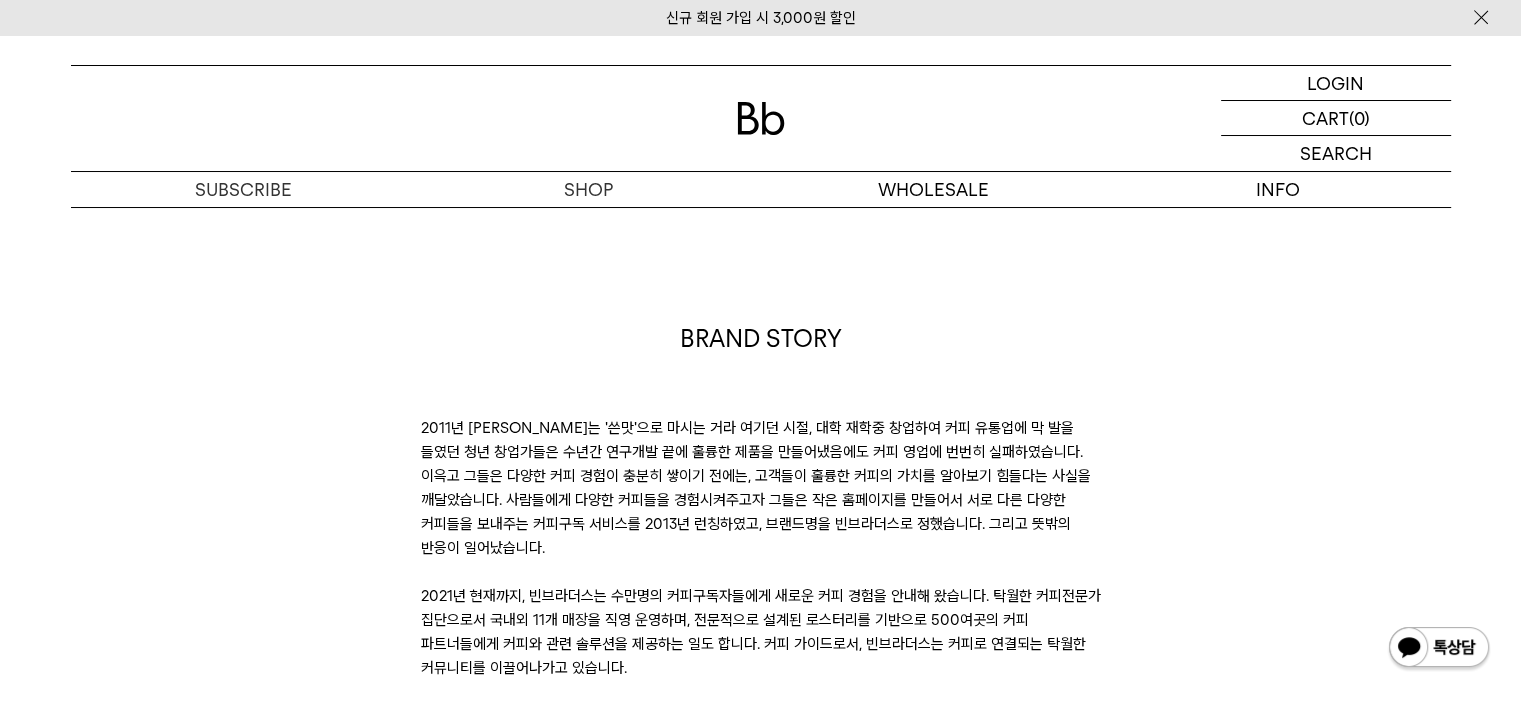 scroll, scrollTop: 0, scrollLeft: 0, axis: both 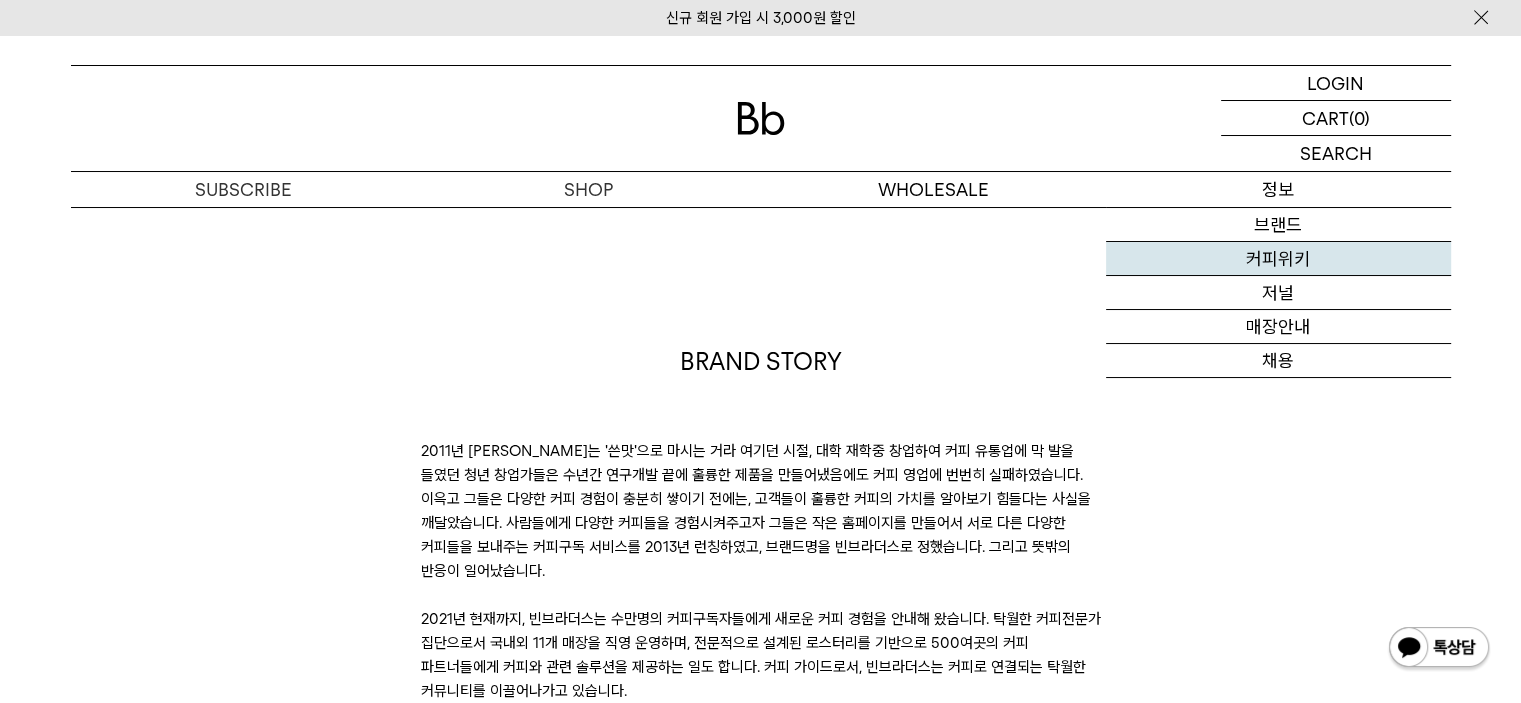 click on "커피위키" at bounding box center [1278, 259] 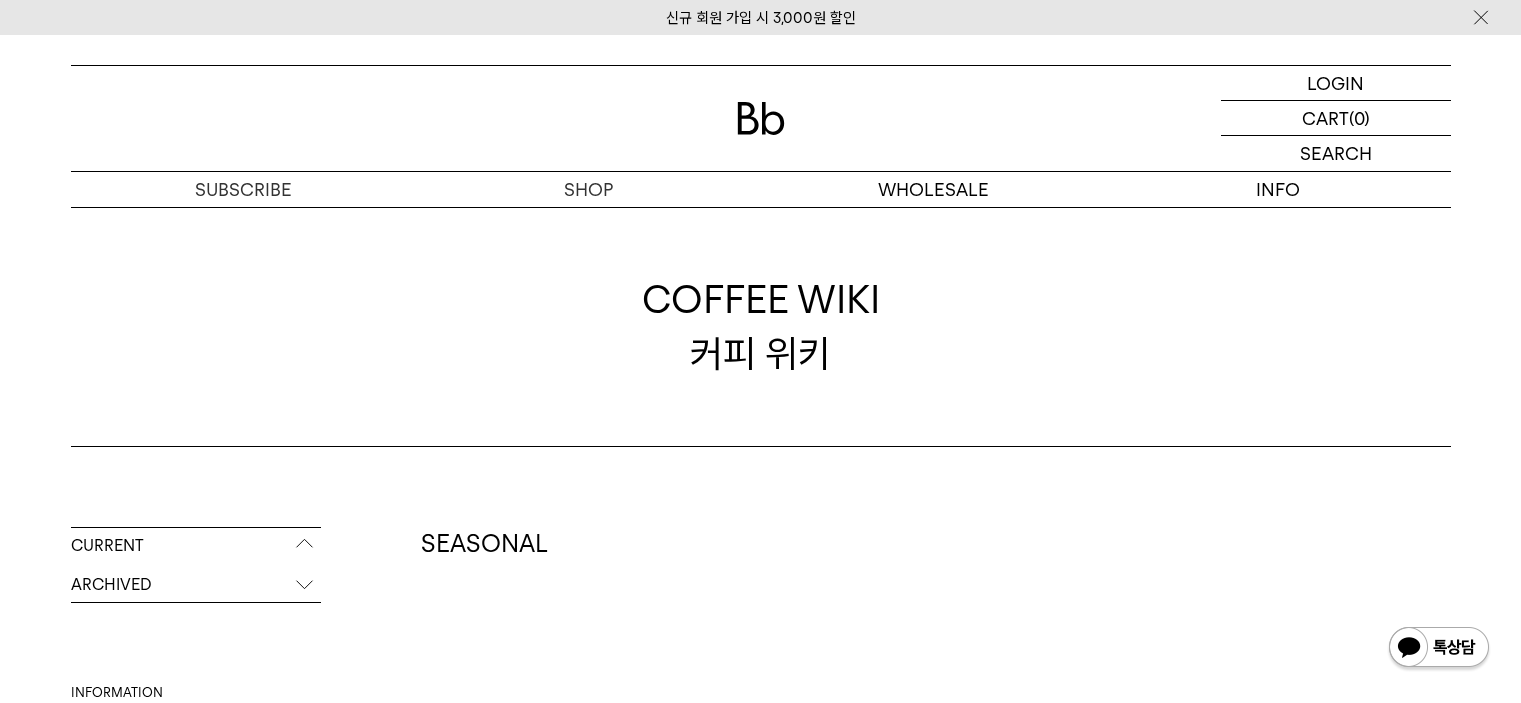 scroll, scrollTop: 100, scrollLeft: 0, axis: vertical 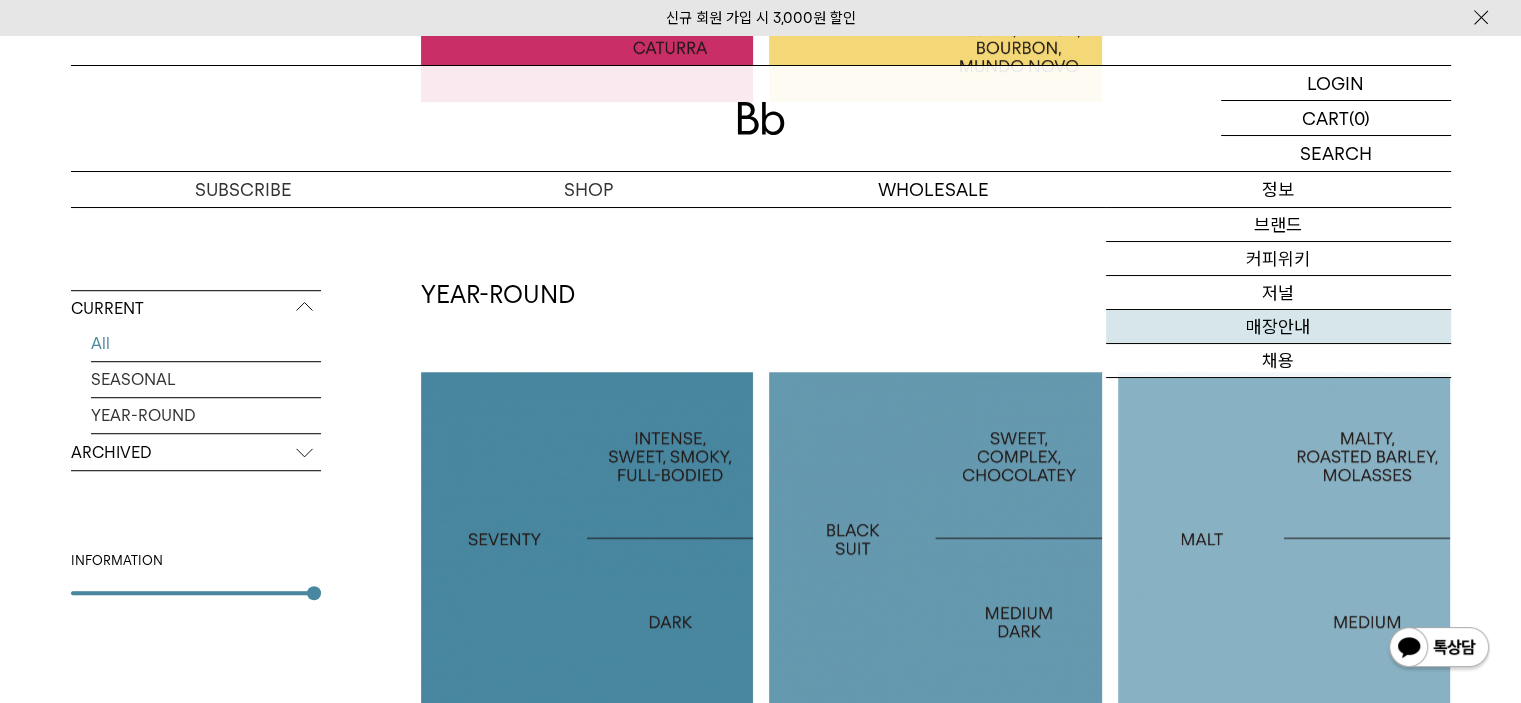 click on "매장안내" at bounding box center (1278, 327) 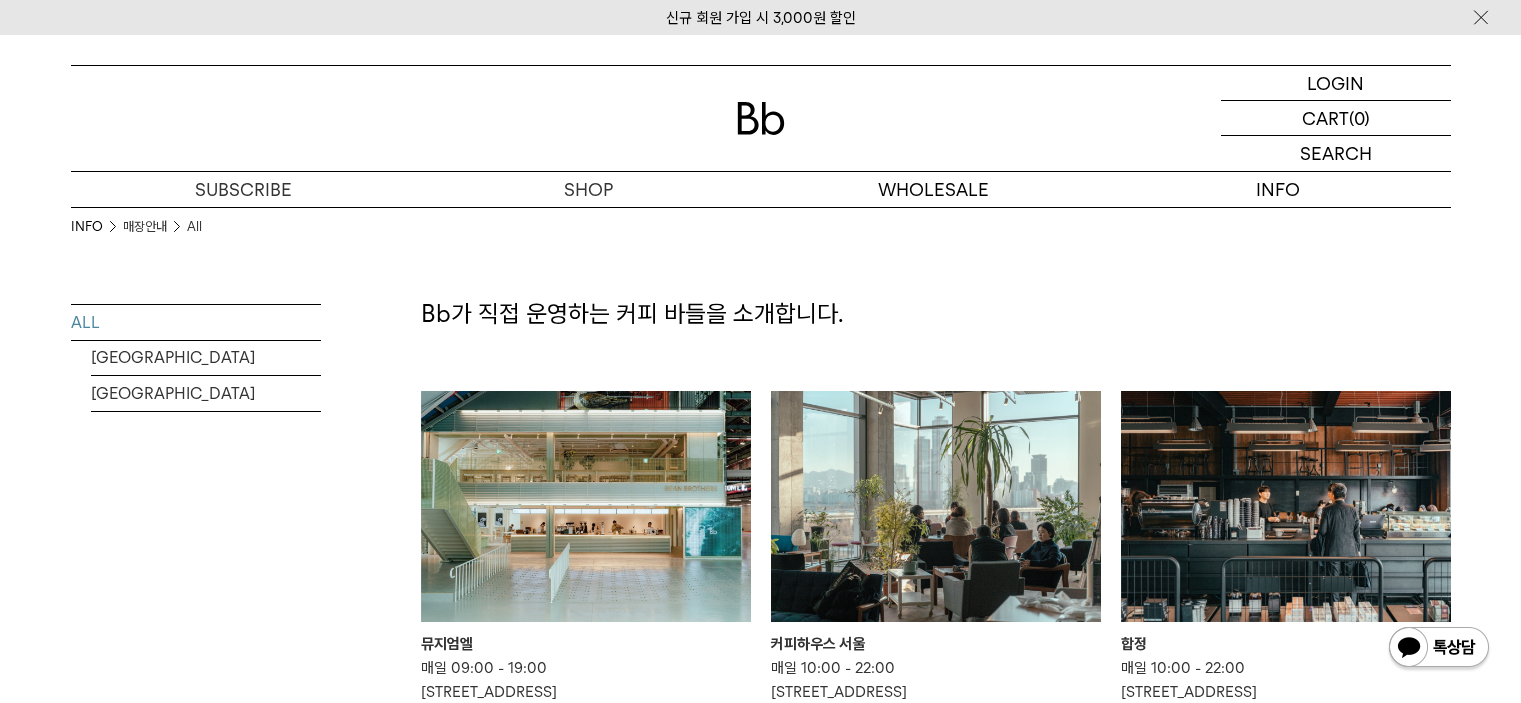 scroll, scrollTop: 0, scrollLeft: 0, axis: both 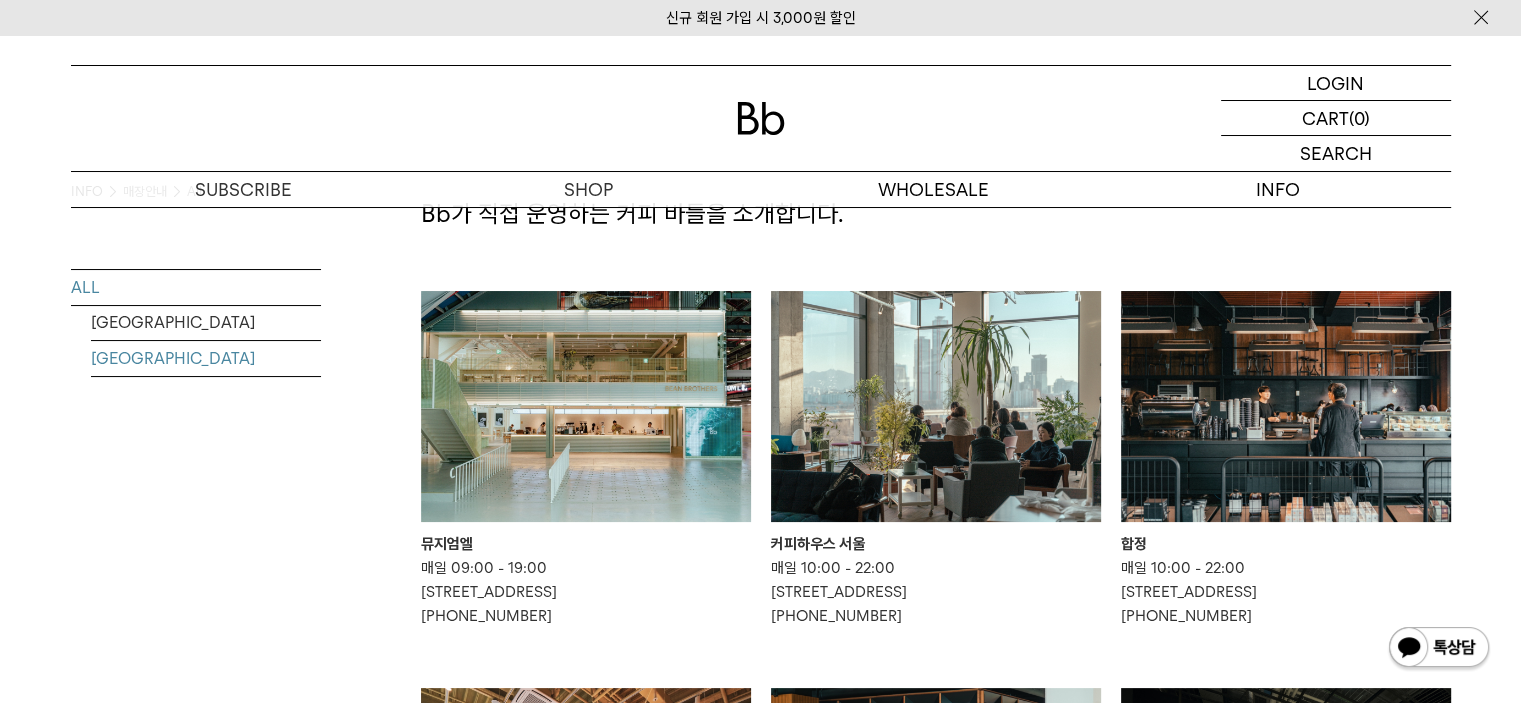 click on "[GEOGRAPHIC_DATA]" at bounding box center [206, 358] 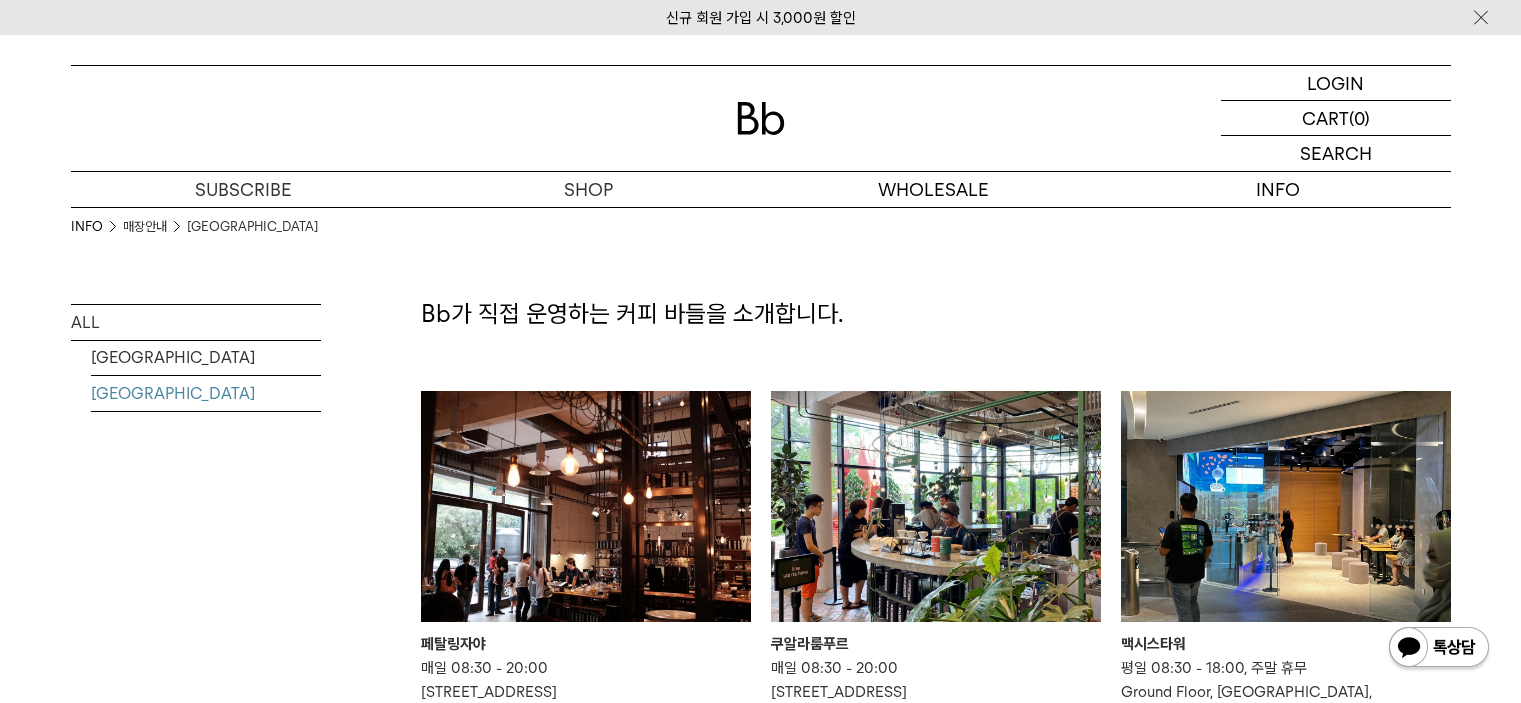 scroll, scrollTop: 0, scrollLeft: 0, axis: both 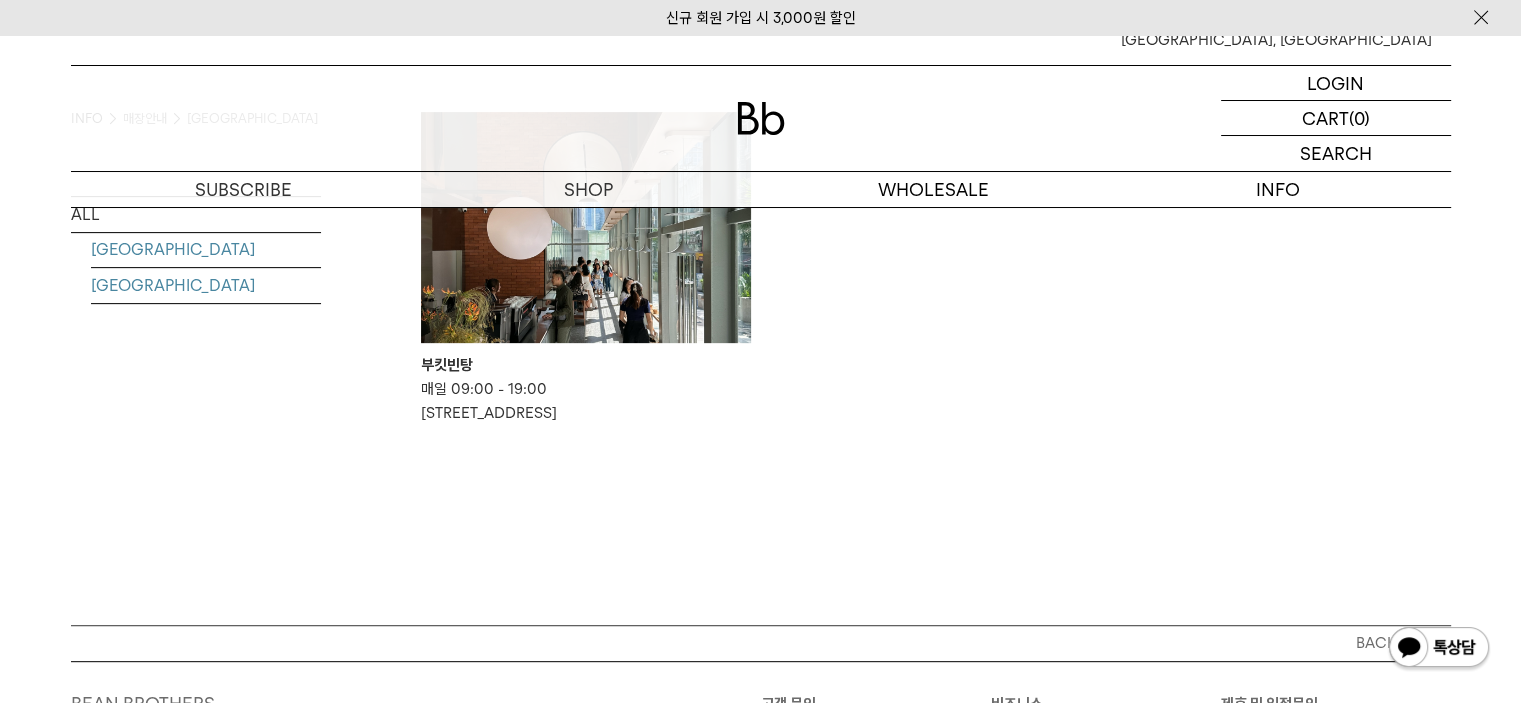 click on "[GEOGRAPHIC_DATA]" at bounding box center [206, 249] 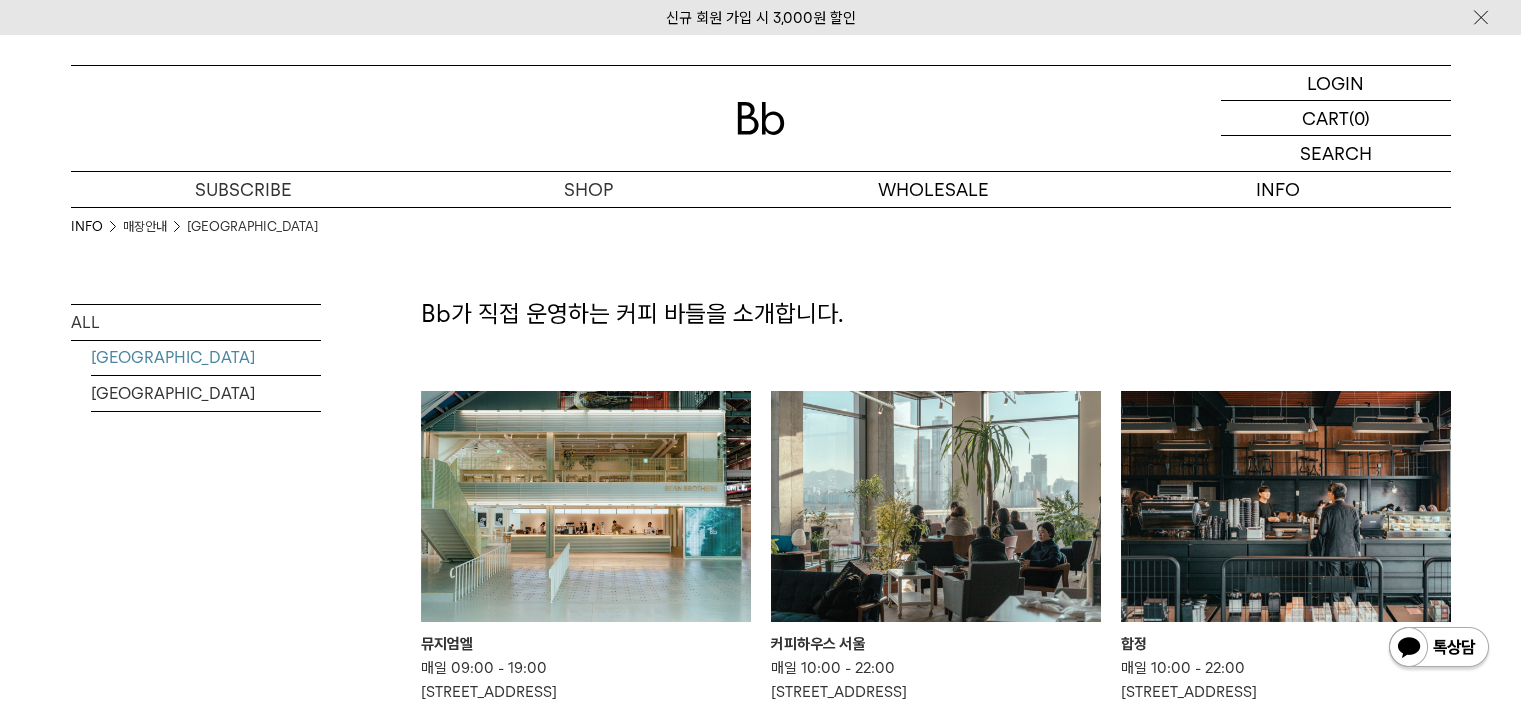 scroll, scrollTop: 0, scrollLeft: 0, axis: both 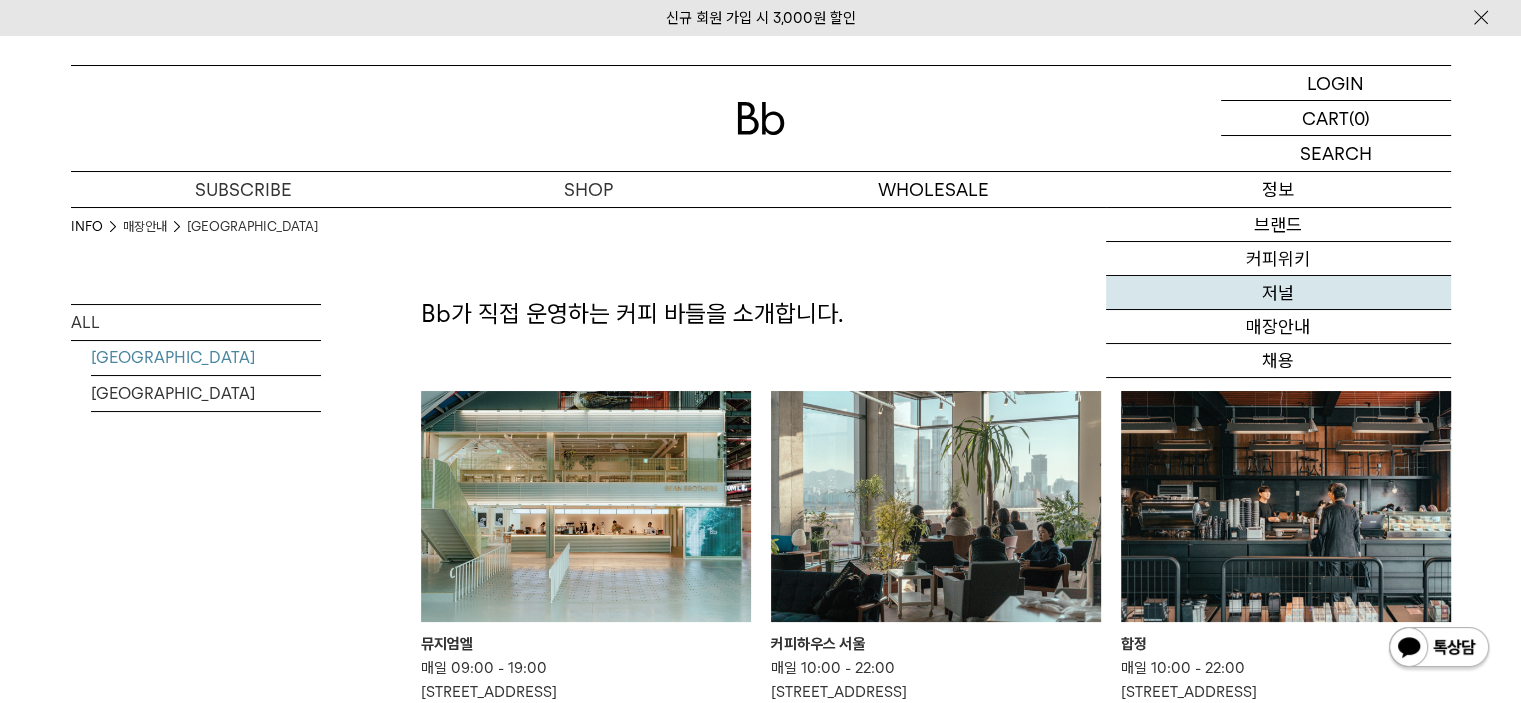 click on "저널" at bounding box center [1278, 293] 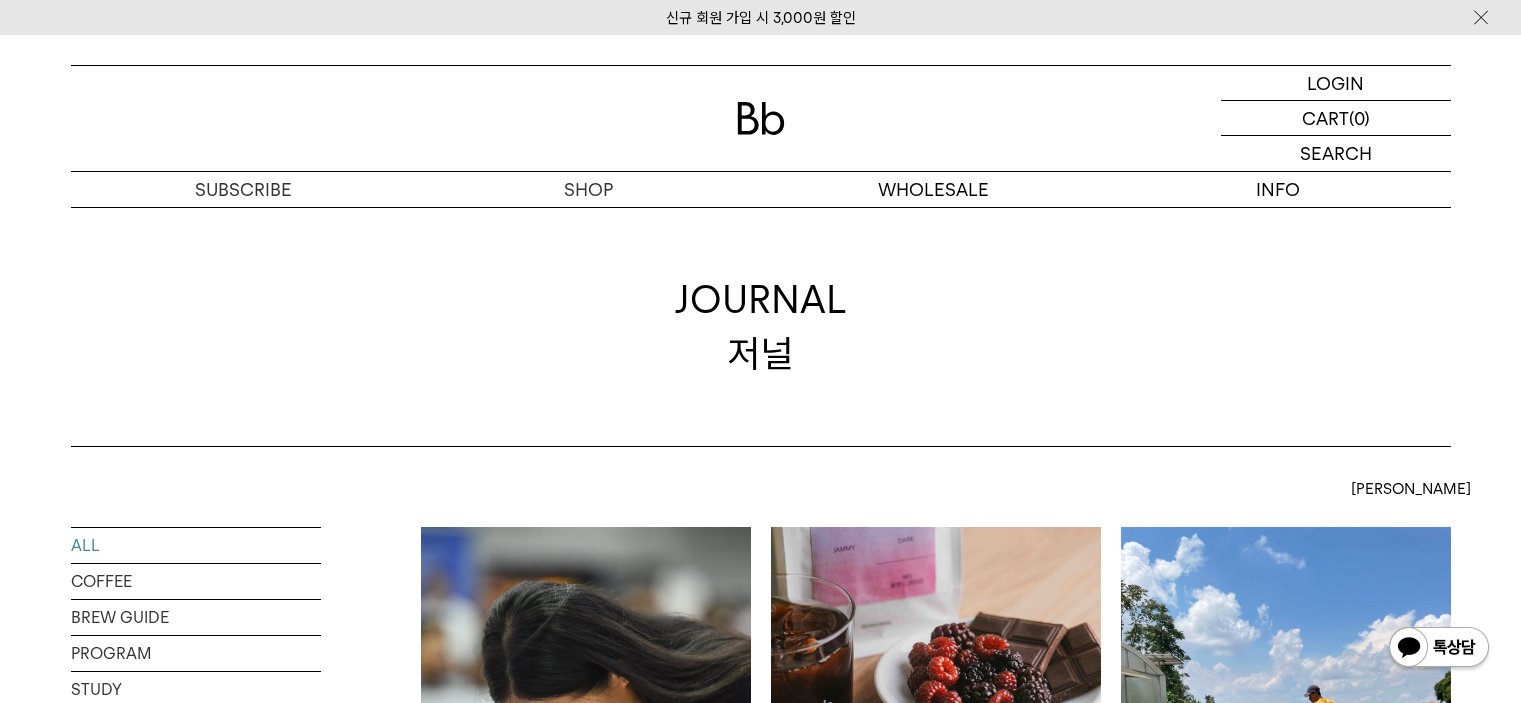 scroll, scrollTop: 0, scrollLeft: 0, axis: both 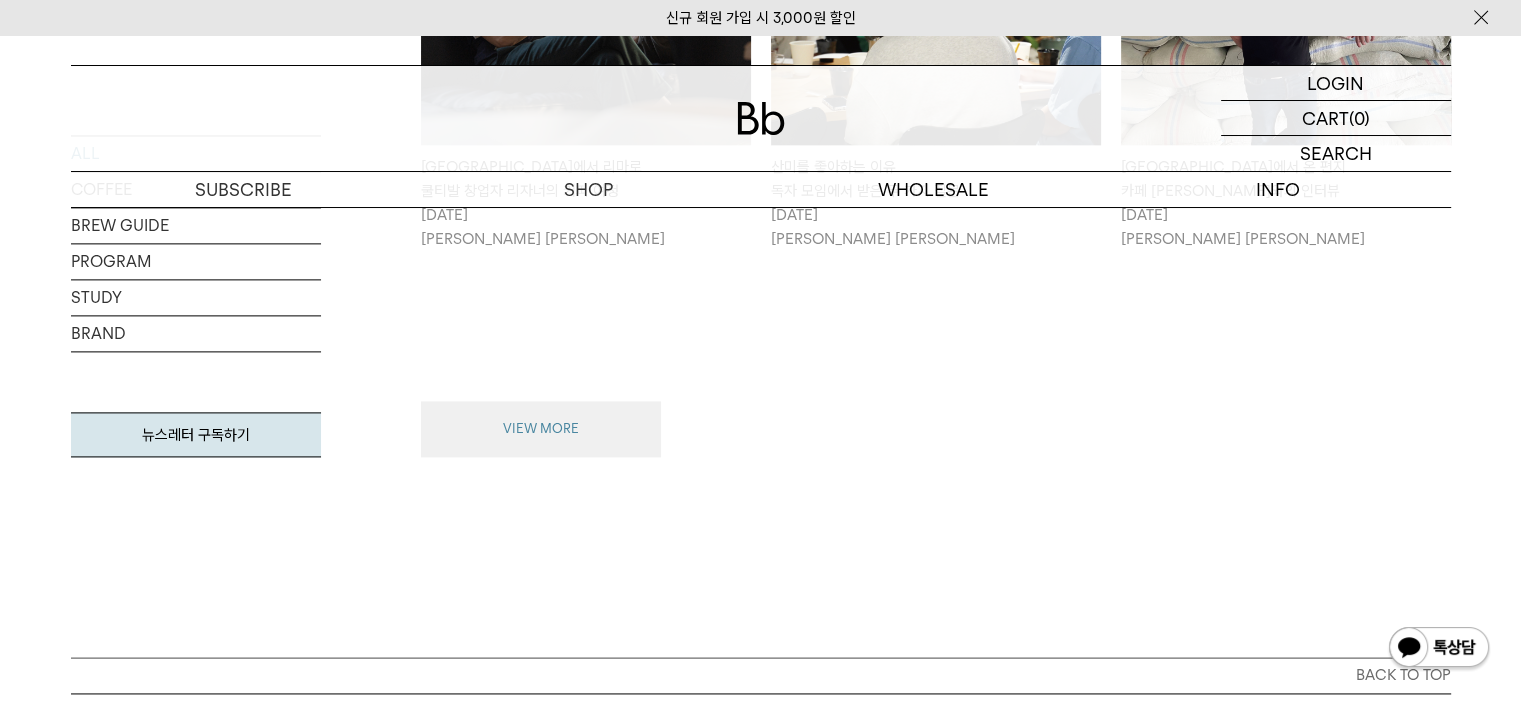click on "VIEW MORE" at bounding box center [541, 429] 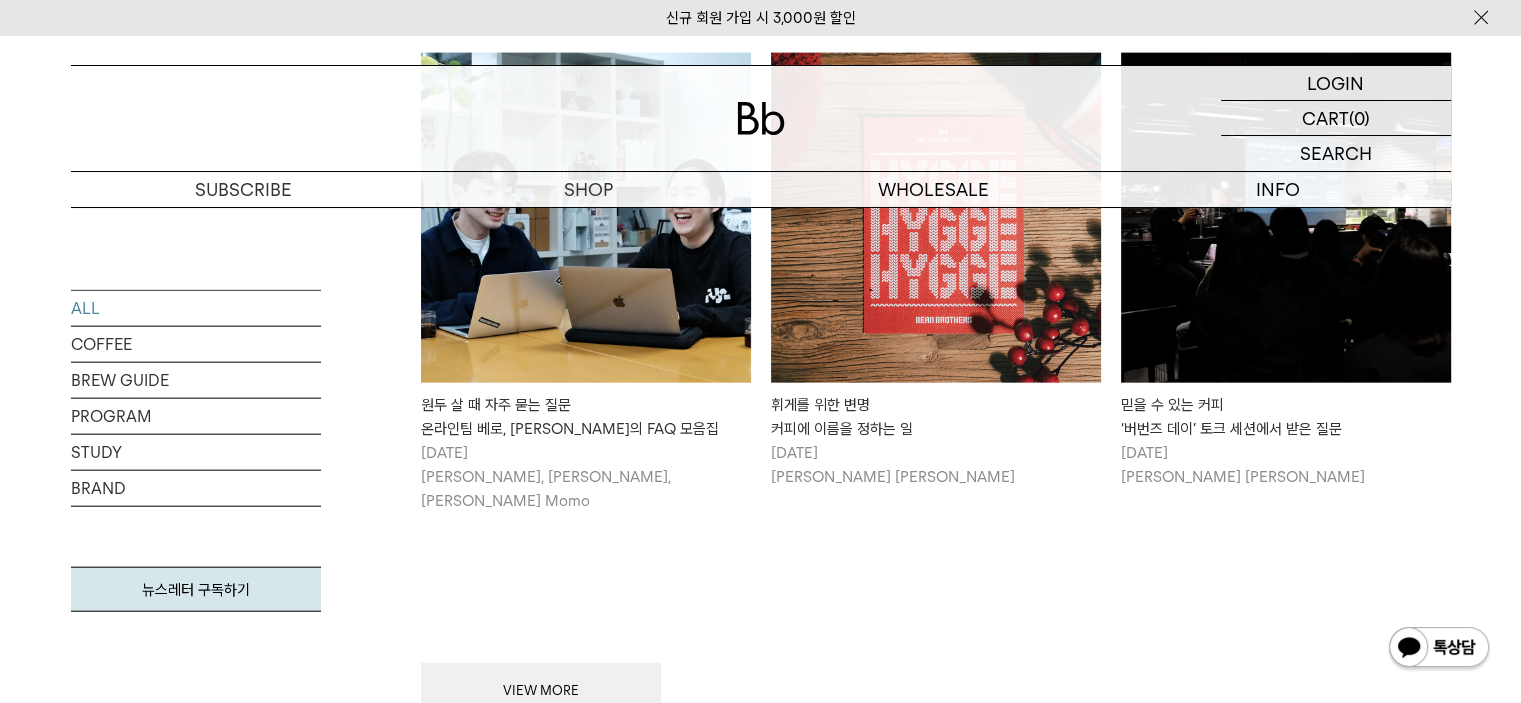 scroll, scrollTop: 5000, scrollLeft: 0, axis: vertical 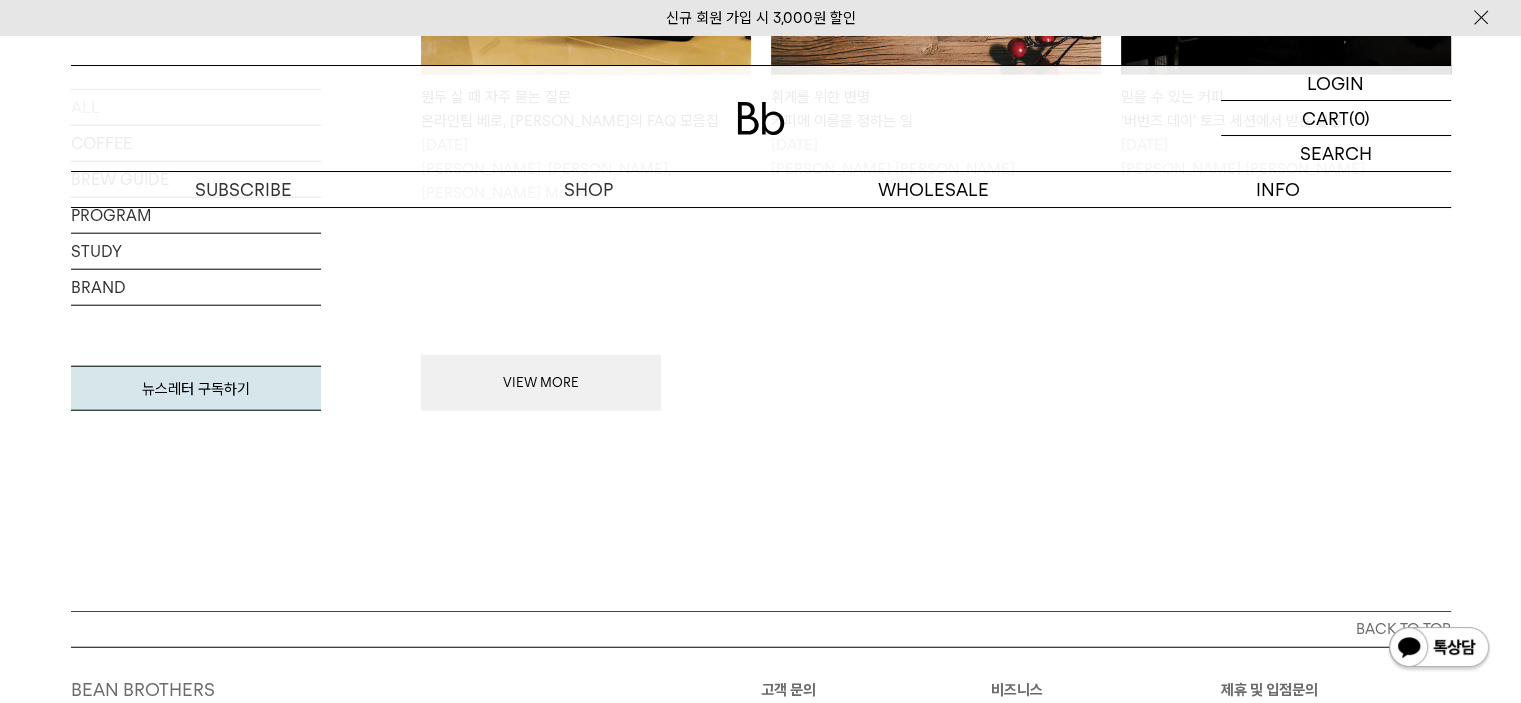 click on "VIEW MORE" at bounding box center [936, 323] 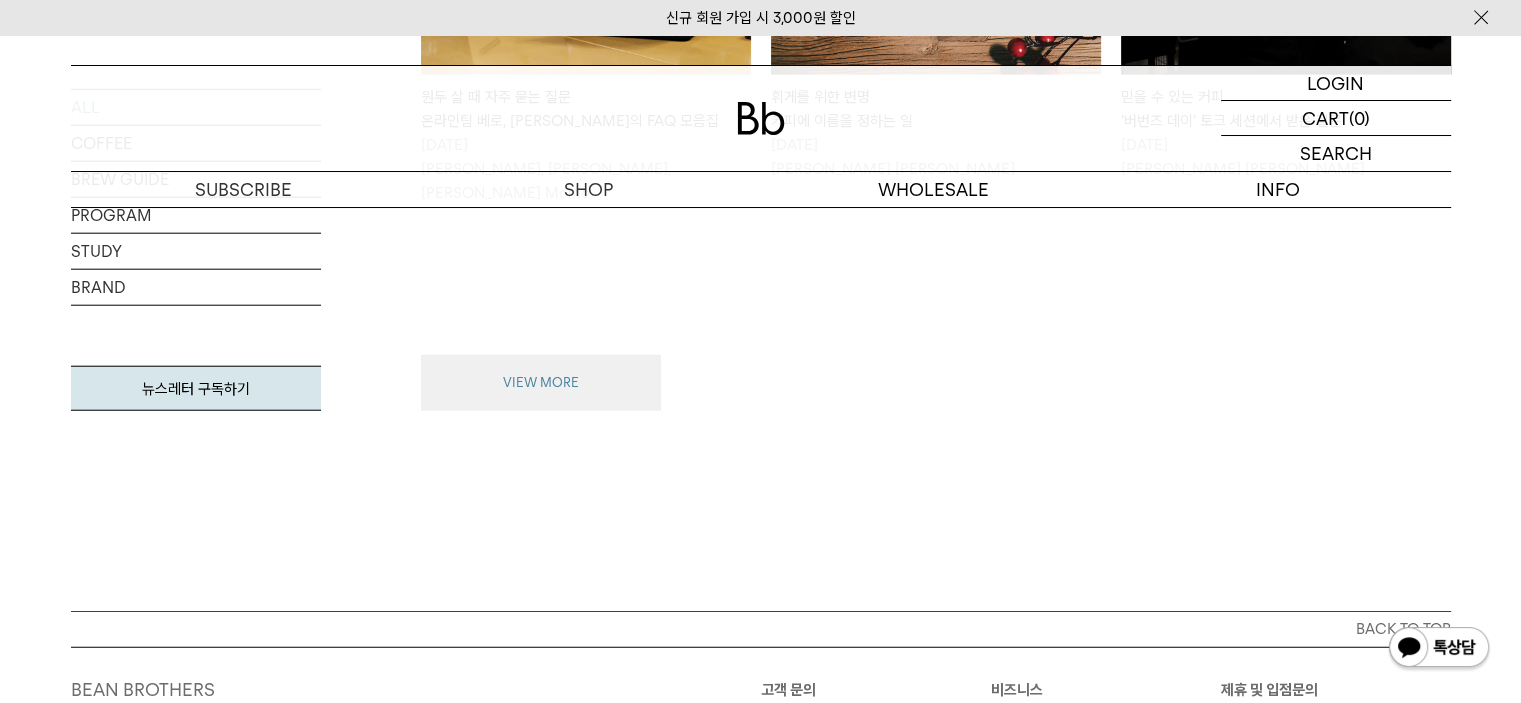 click on "VIEW MORE" at bounding box center (541, 383) 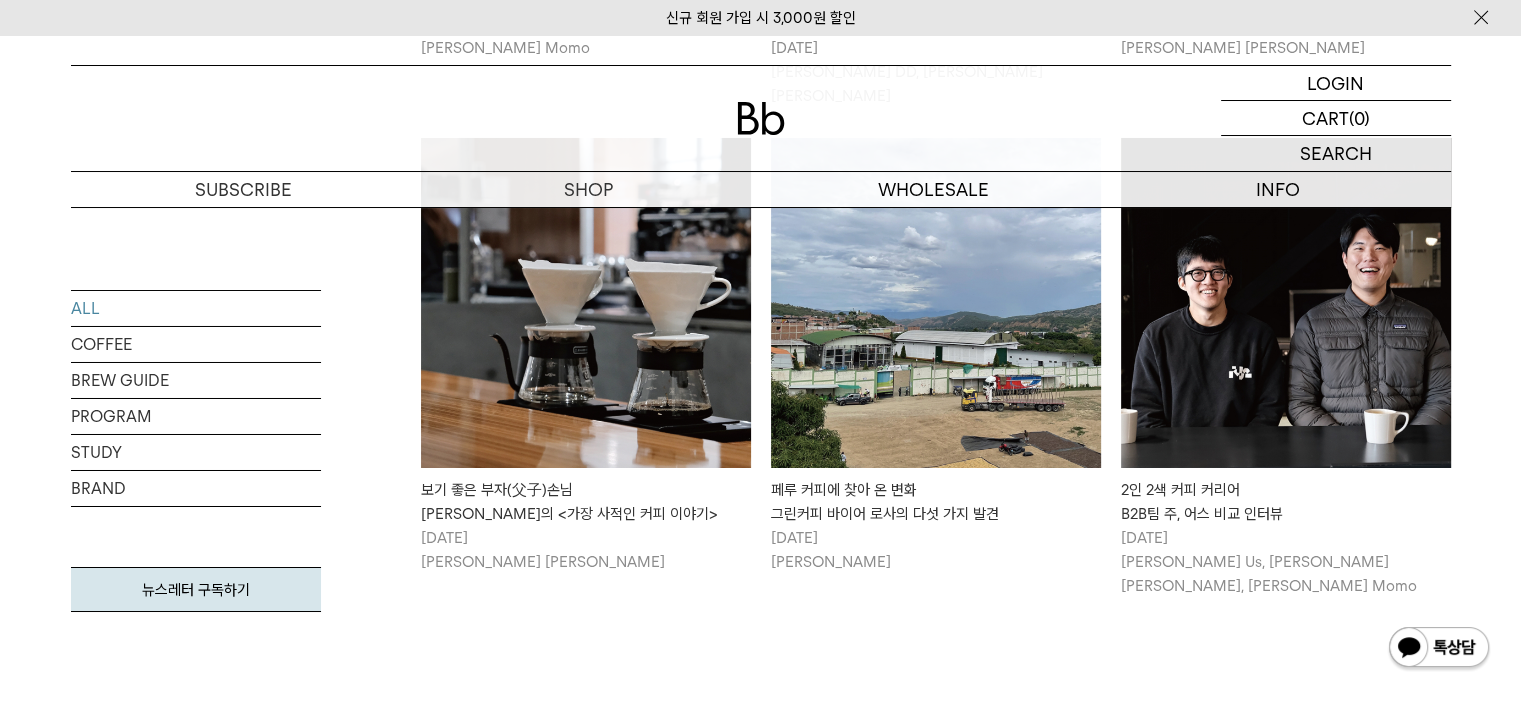scroll, scrollTop: 7200, scrollLeft: 0, axis: vertical 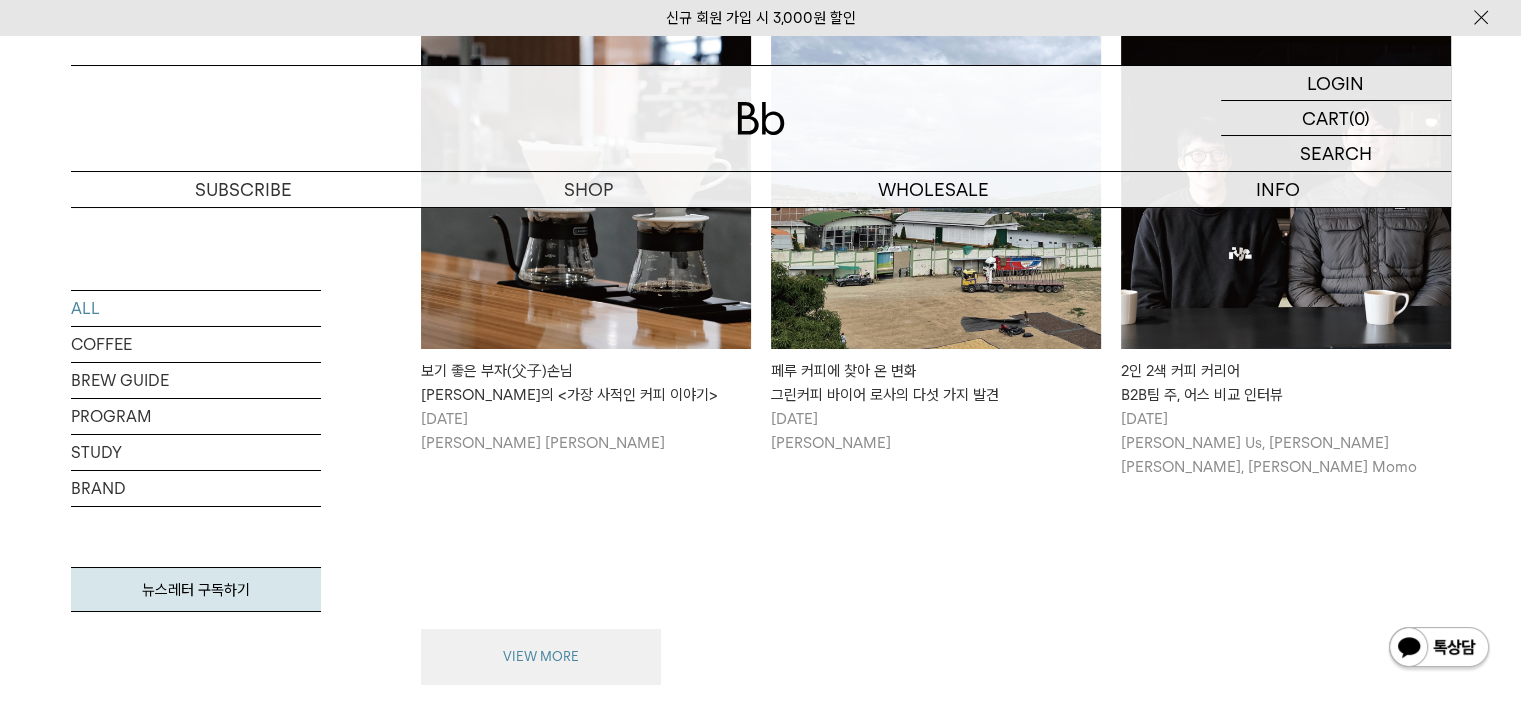 click on "VIEW MORE" at bounding box center [541, 657] 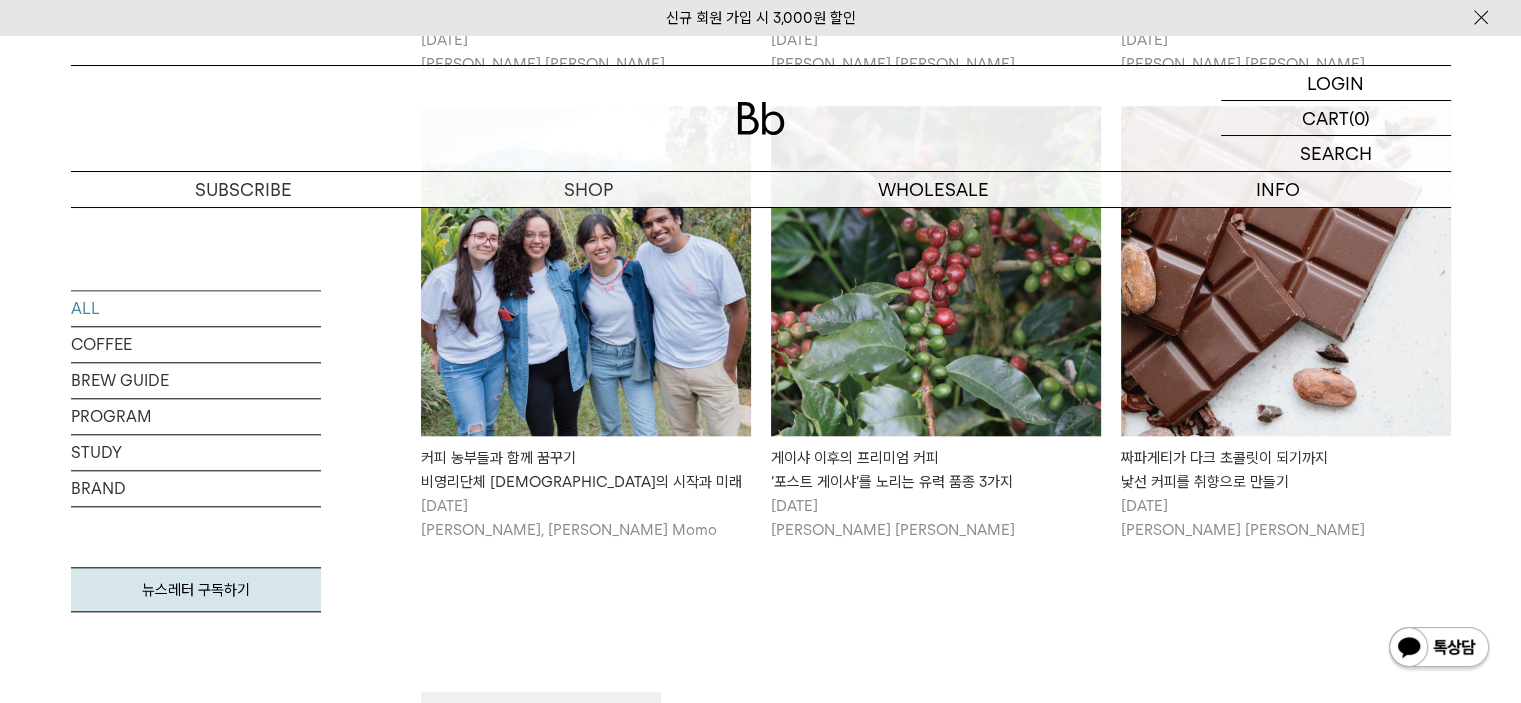 scroll, scrollTop: 9500, scrollLeft: 0, axis: vertical 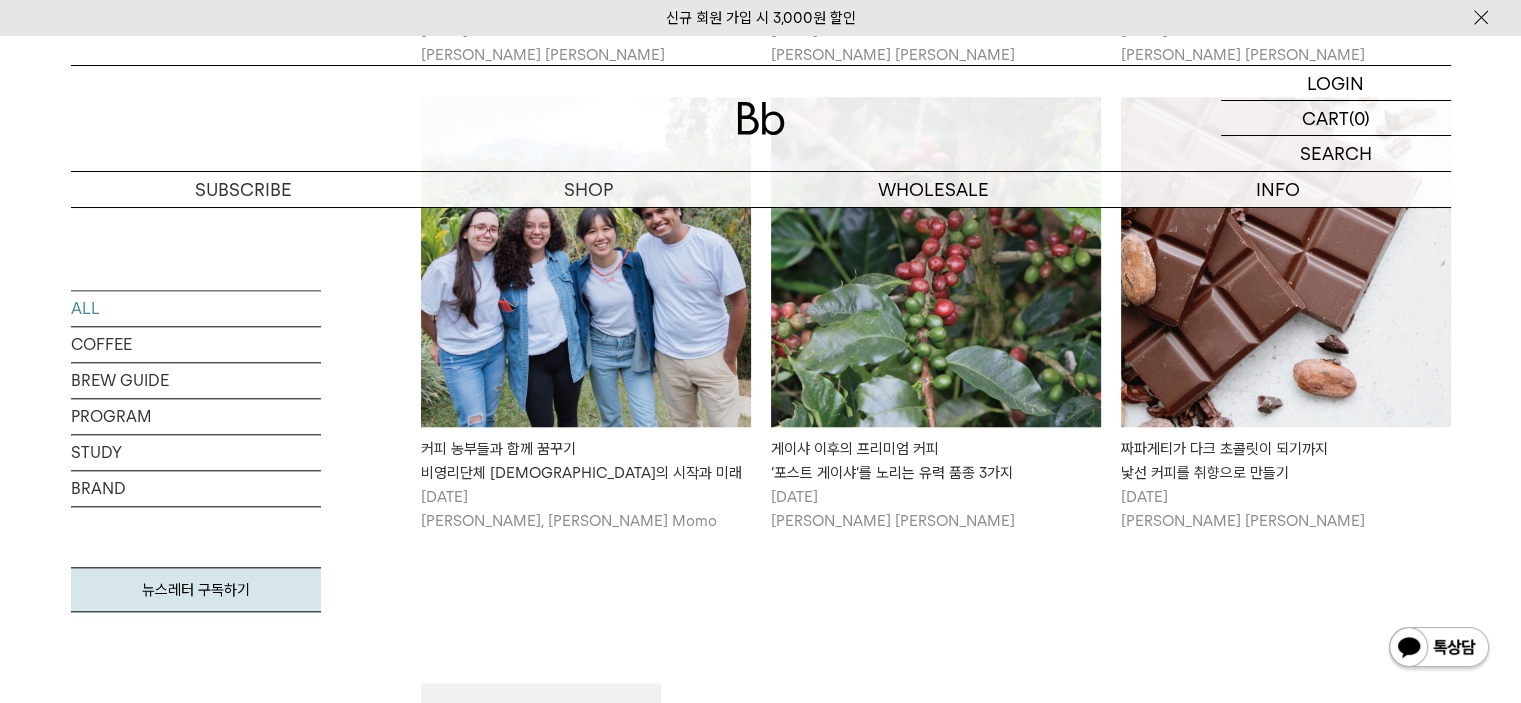 click on "JOURNAL
저널
ALL
COFFEE
BREW GUIDE
PROGRAM
STUDY
BRAND
뉴스레터 구독하기
최신순" at bounding box center (760, -4263) 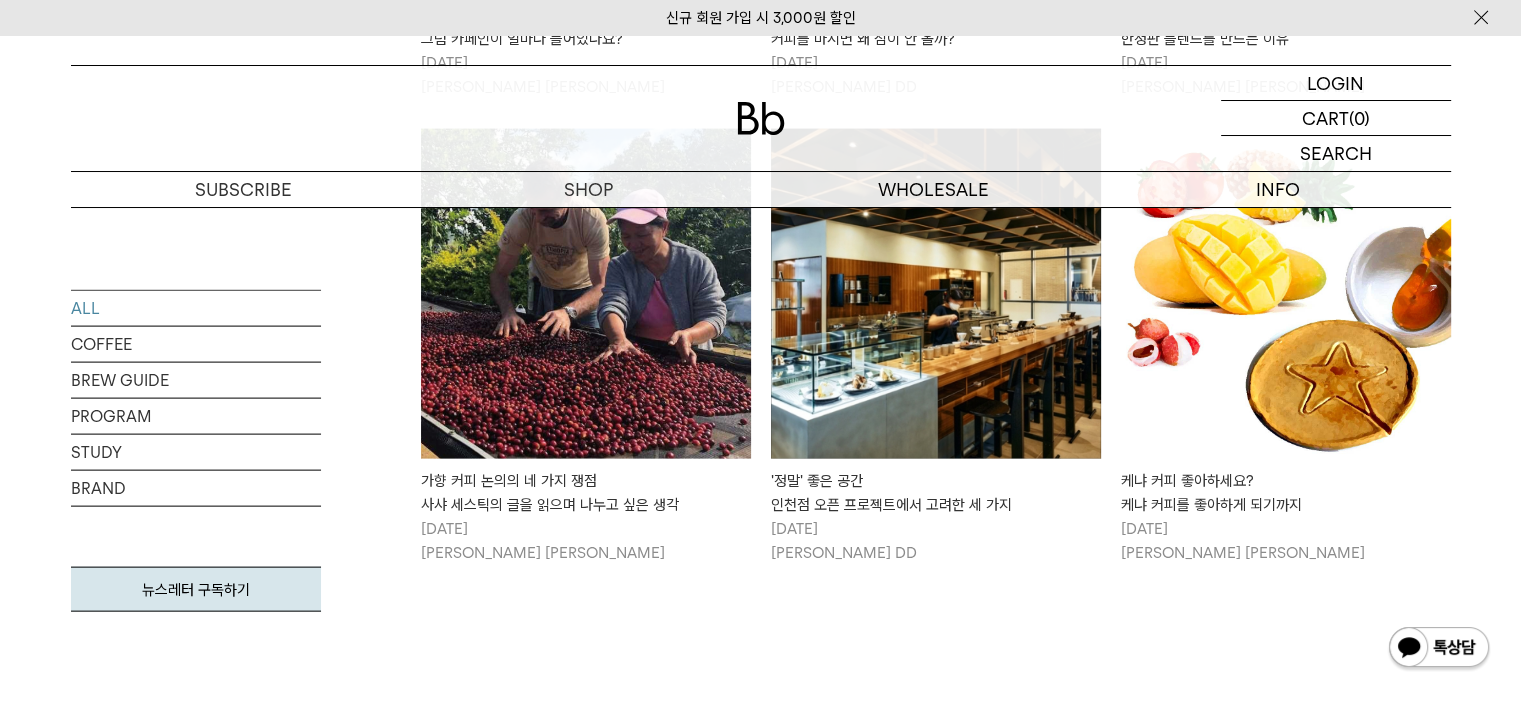 scroll, scrollTop: 12000, scrollLeft: 0, axis: vertical 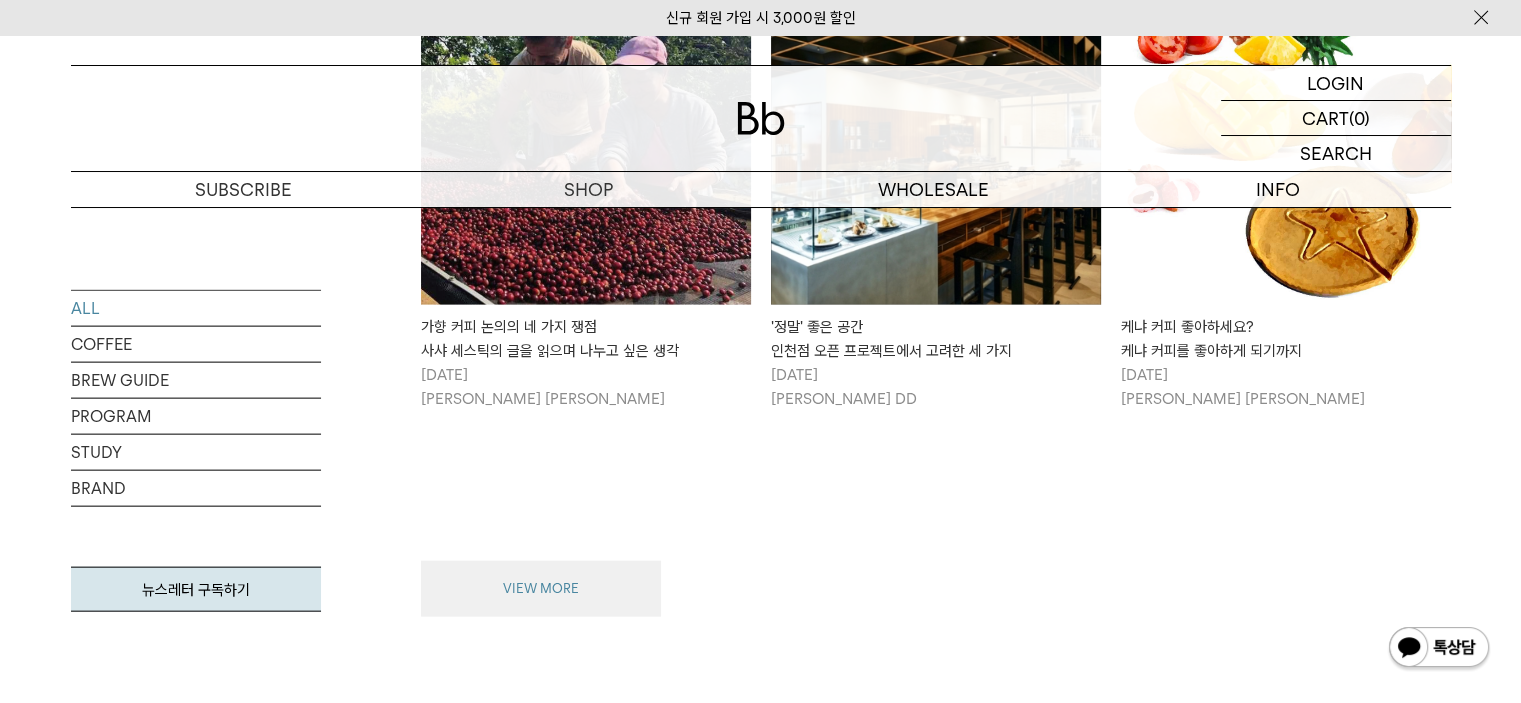 click on "VIEW MORE" at bounding box center [541, 589] 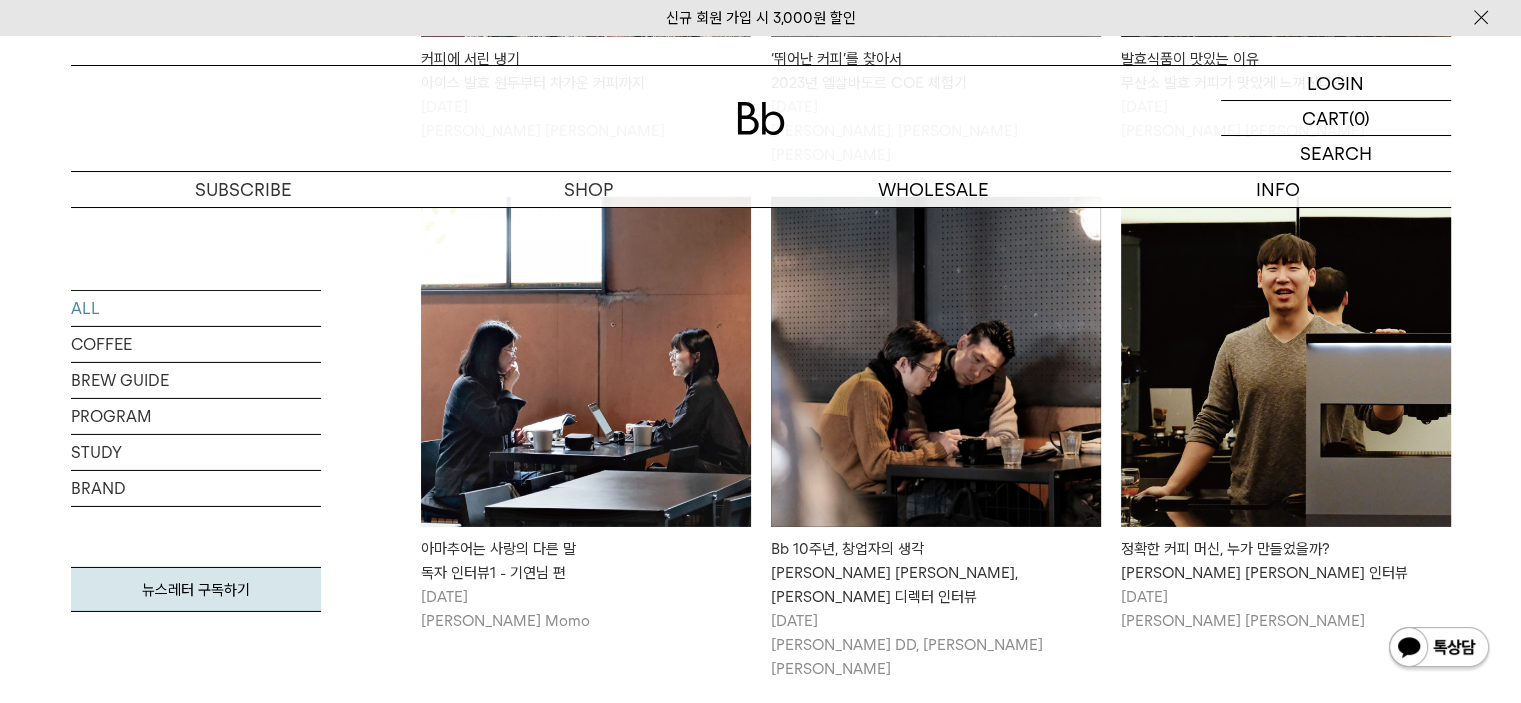 scroll, scrollTop: 6400, scrollLeft: 0, axis: vertical 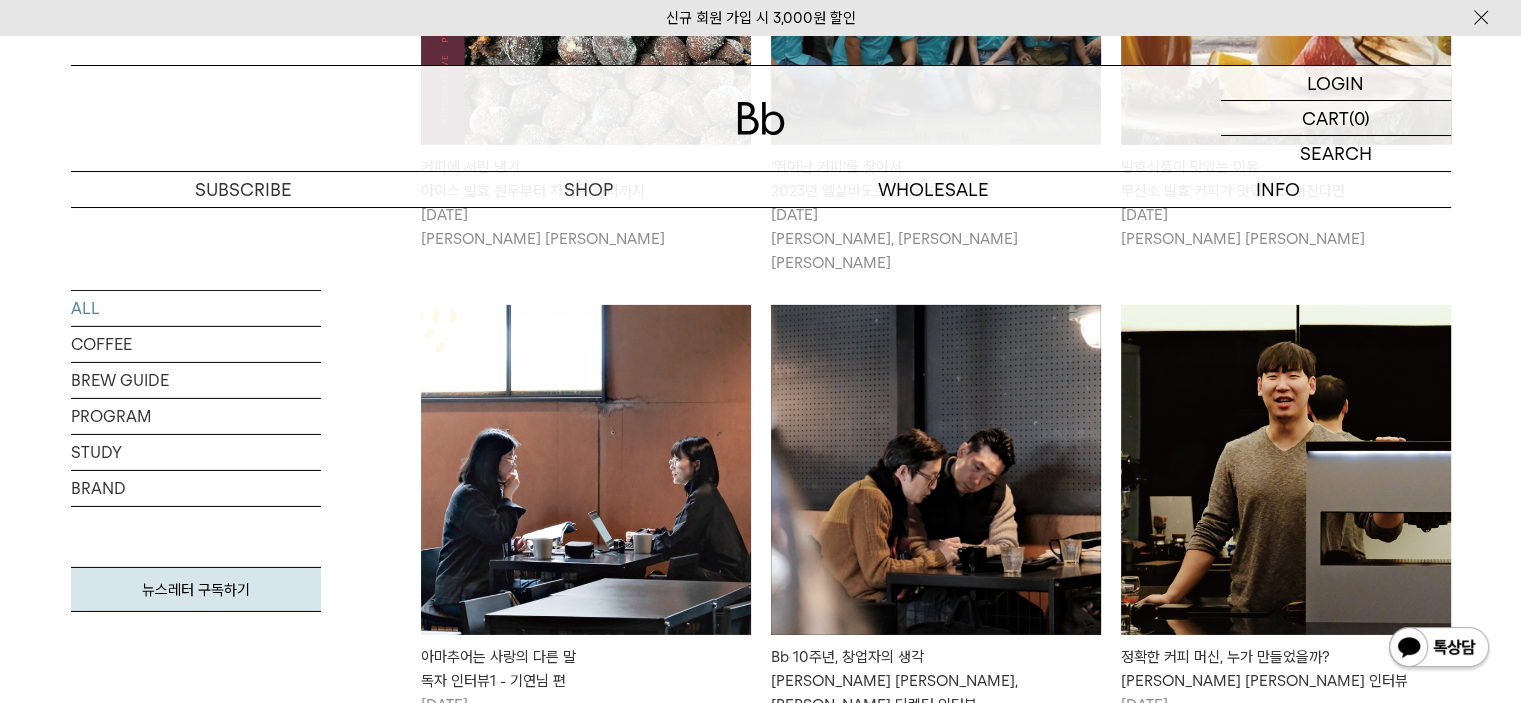click at bounding box center [936, 470] 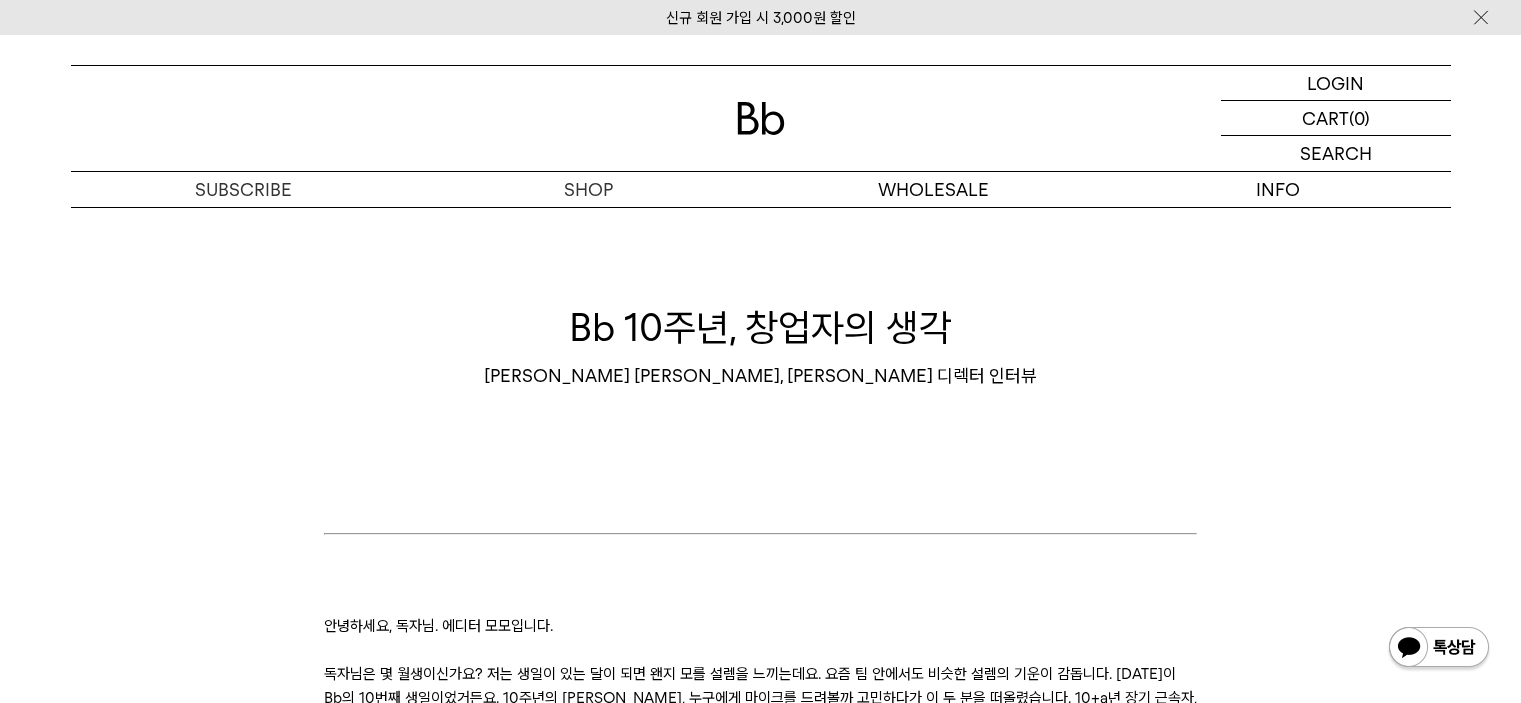 scroll, scrollTop: 0, scrollLeft: 0, axis: both 